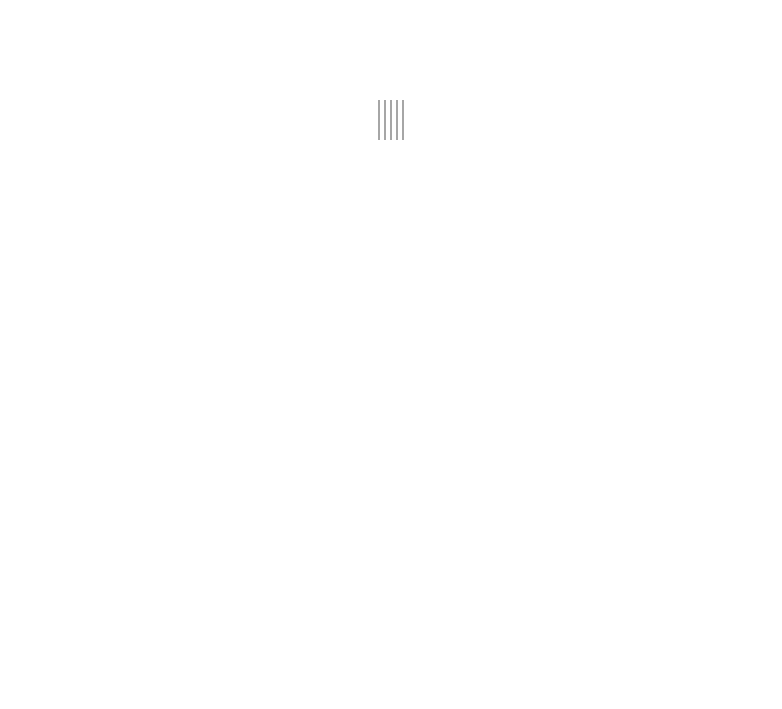 scroll, scrollTop: 0, scrollLeft: 0, axis: both 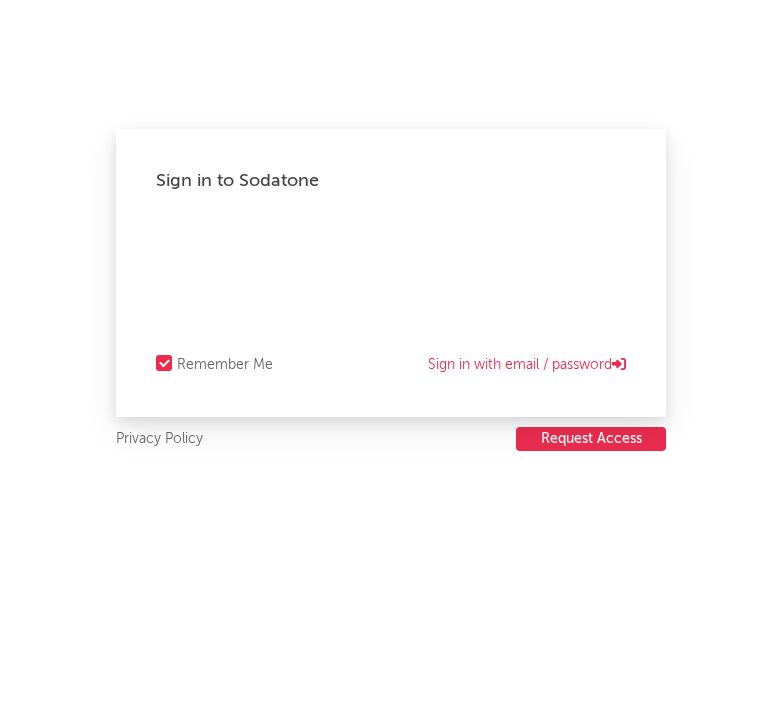 select on "recorded_music" 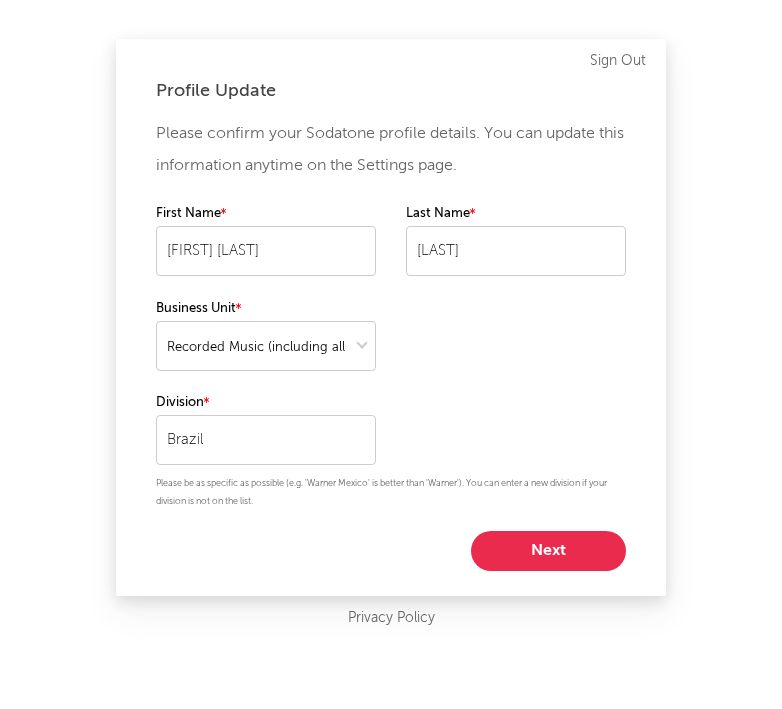 click on "Next" at bounding box center [548, 551] 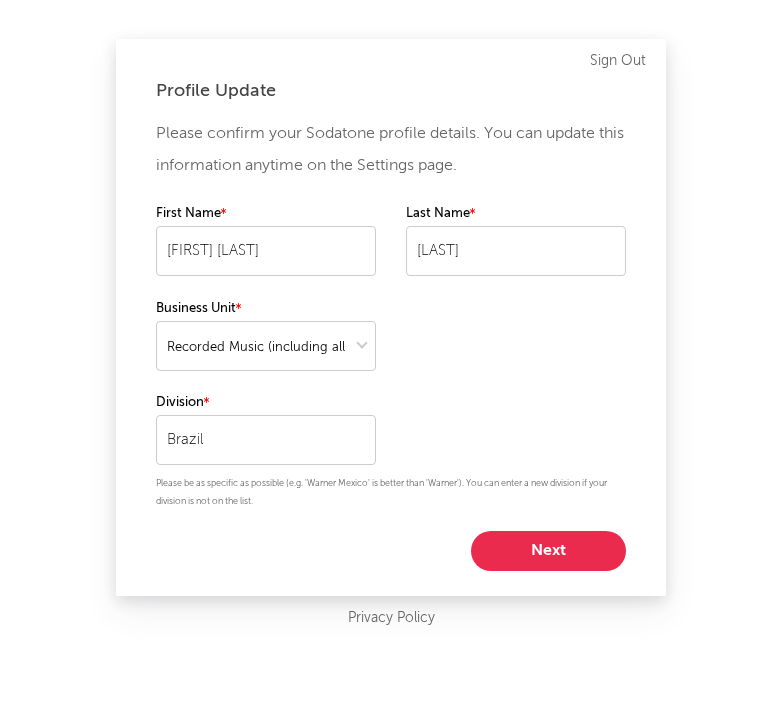 select on "manager" 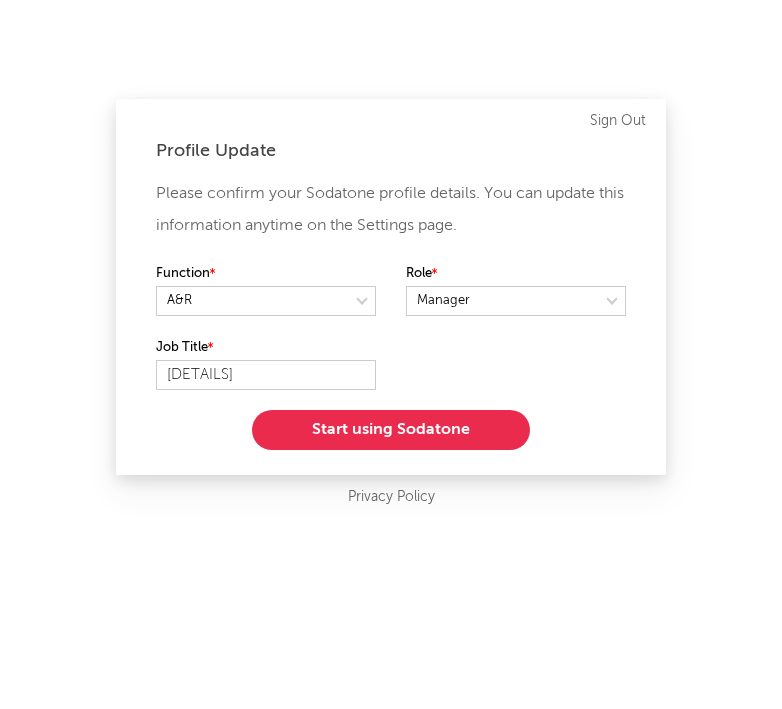 click on "Start using Sodatone" at bounding box center [391, 430] 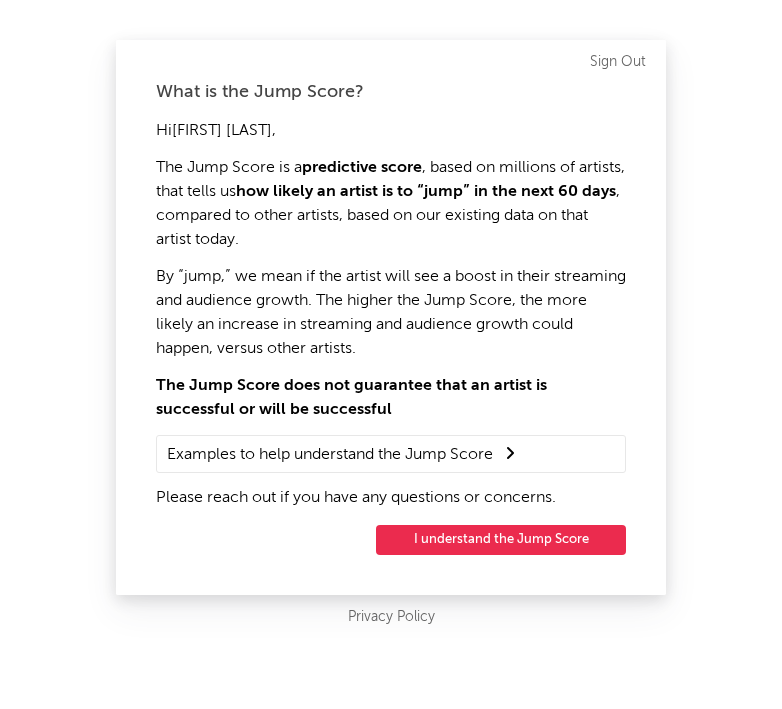 click on "I understand the Jump Score" at bounding box center (501, 540) 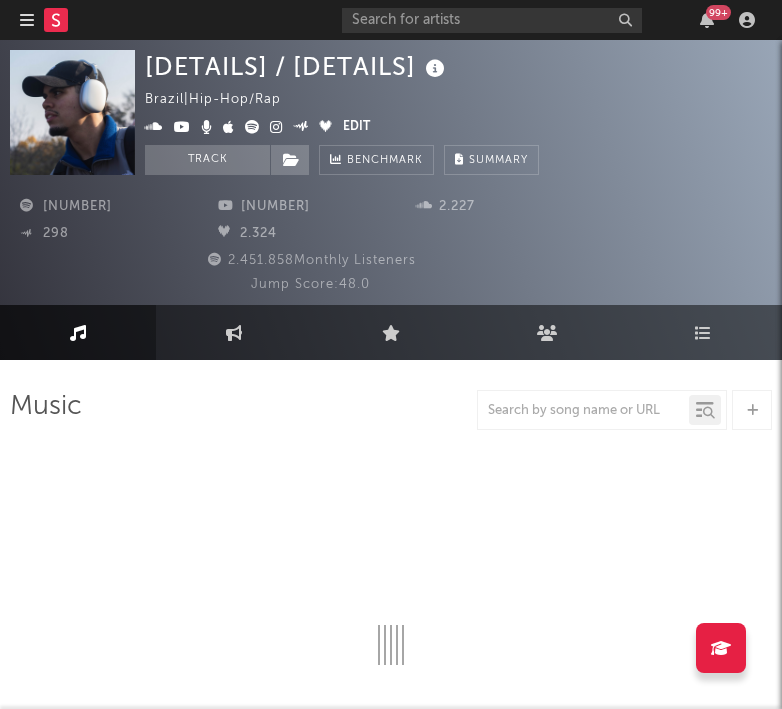 select on "6m" 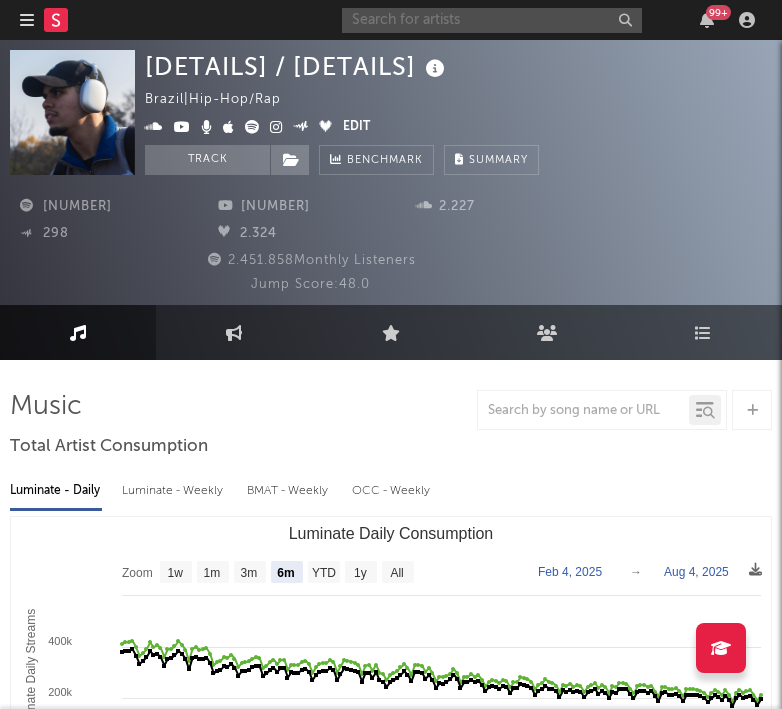 click at bounding box center [492, 20] 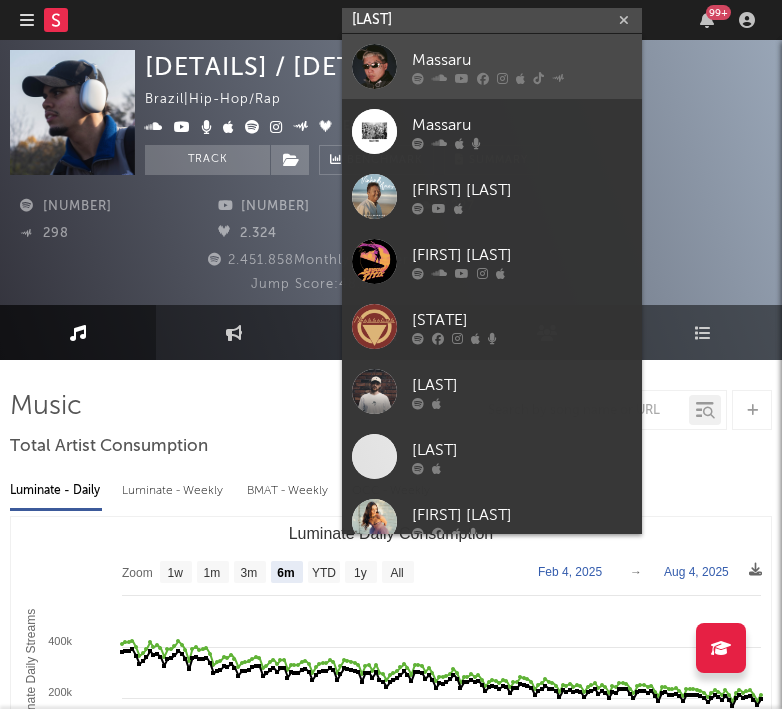 type on "[LAST]" 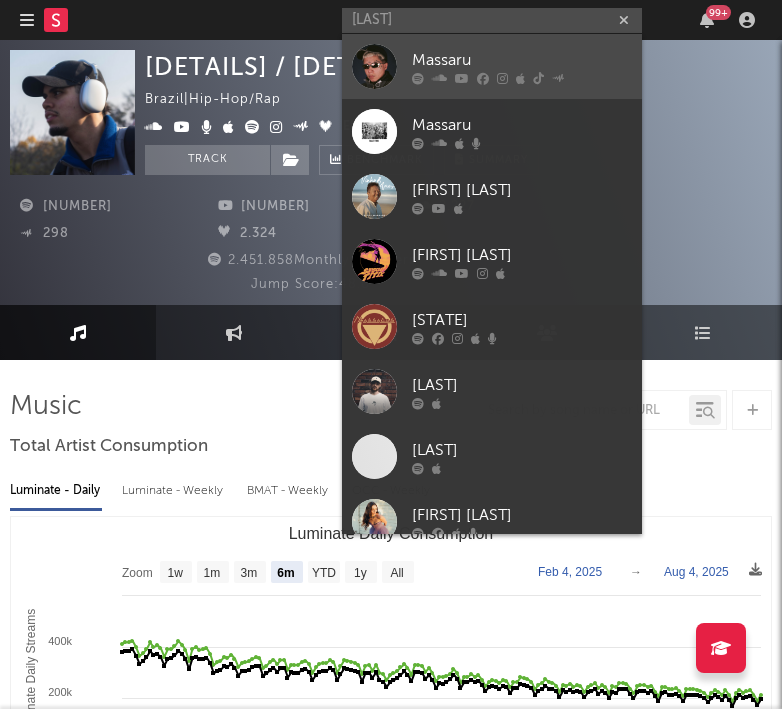 click on "Massaru" at bounding box center [522, 60] 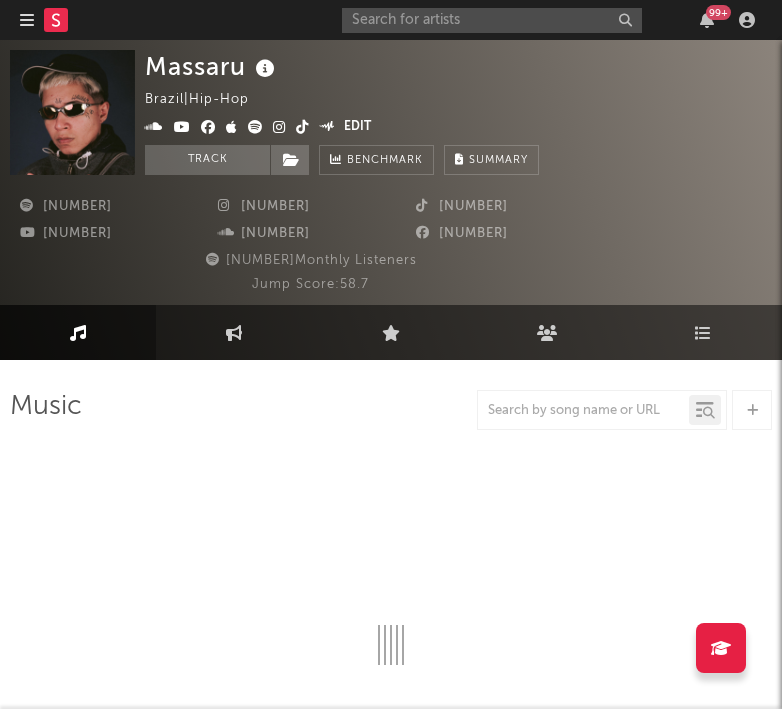 select on "6m" 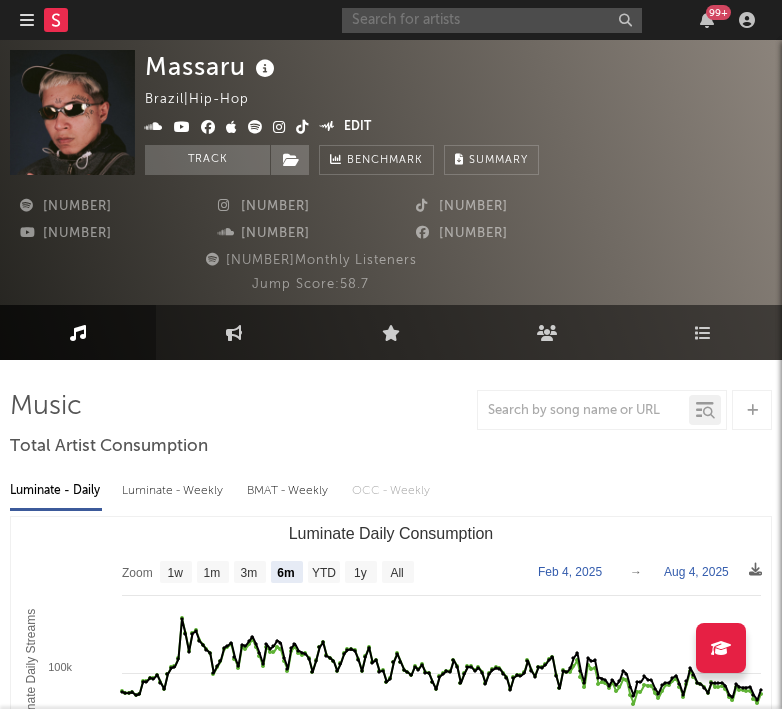 click at bounding box center [492, 20] 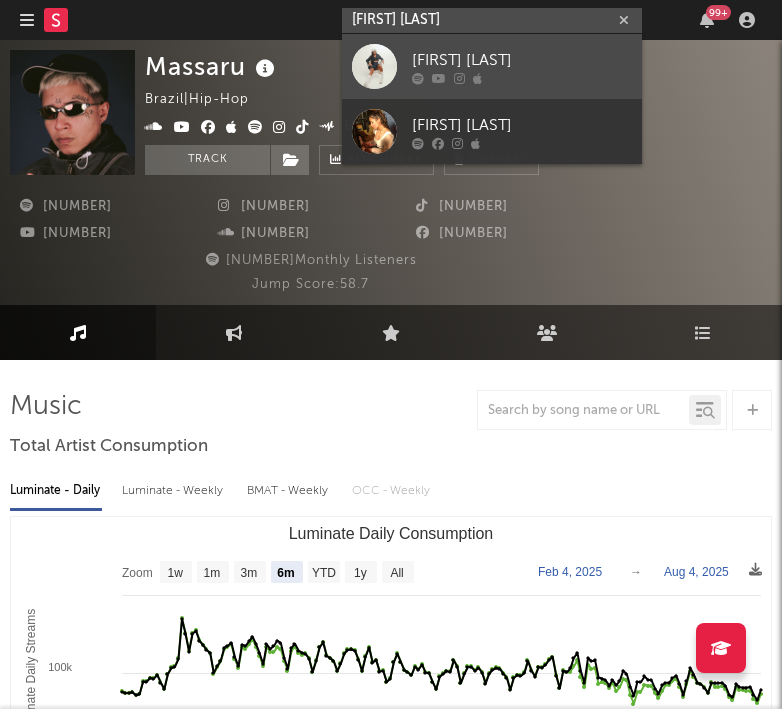 type on "[FIRST] [LAST]" 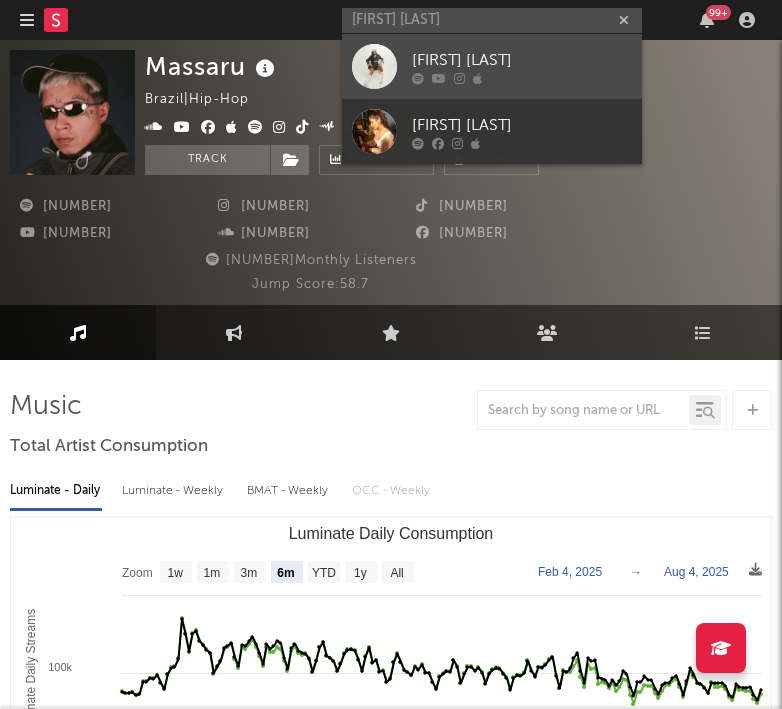 click on "[FIRST] [LAST]" at bounding box center (522, 60) 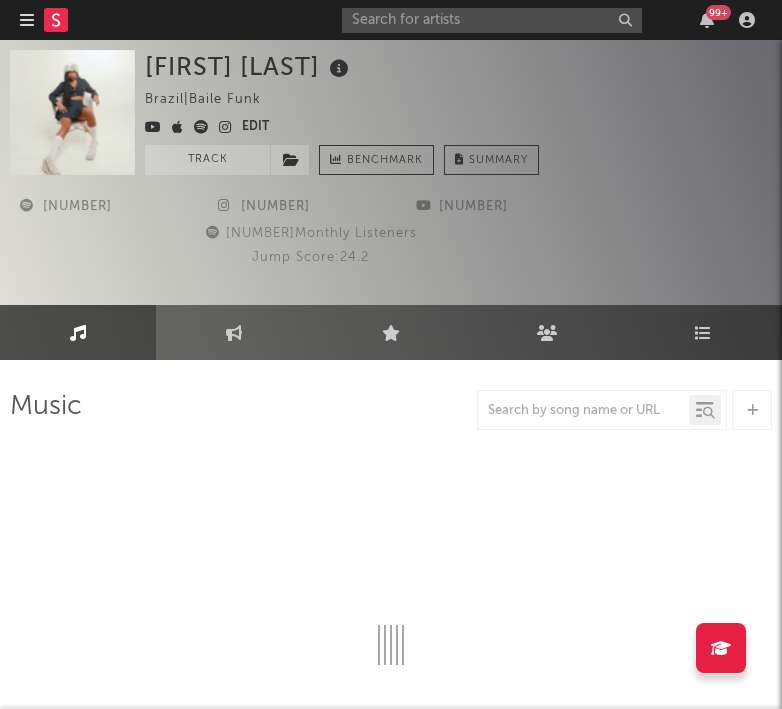 select on "6m" 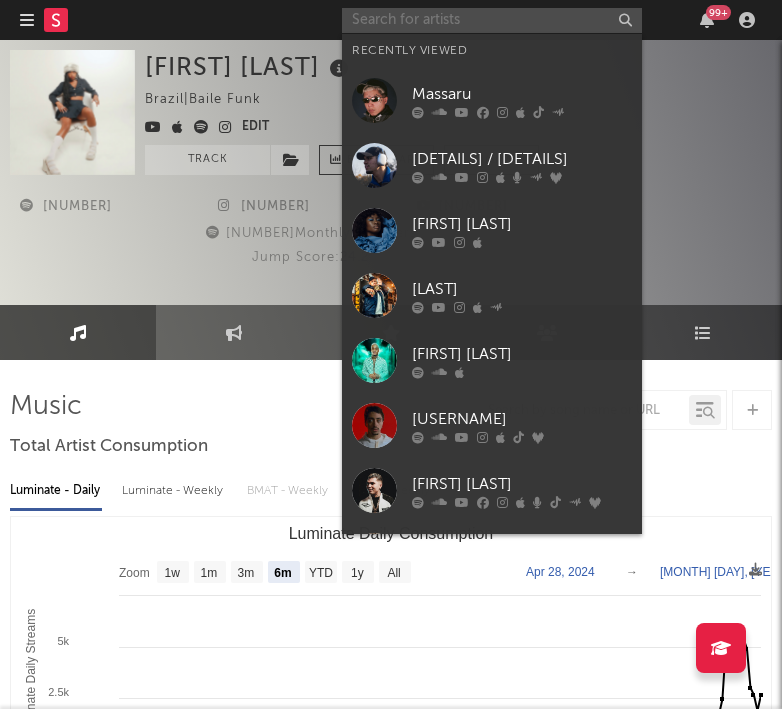 click at bounding box center (492, 20) 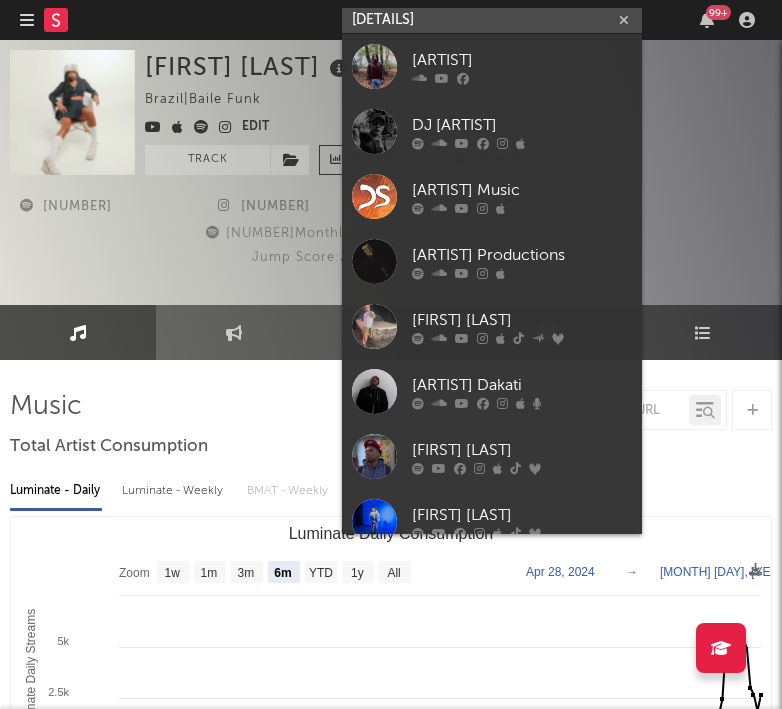 type on "d" 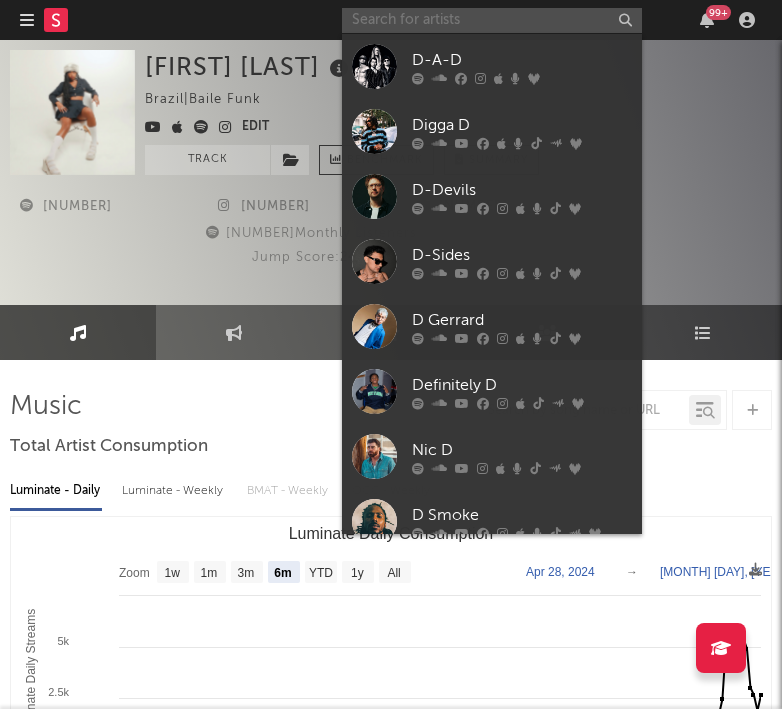 click at bounding box center [492, 20] 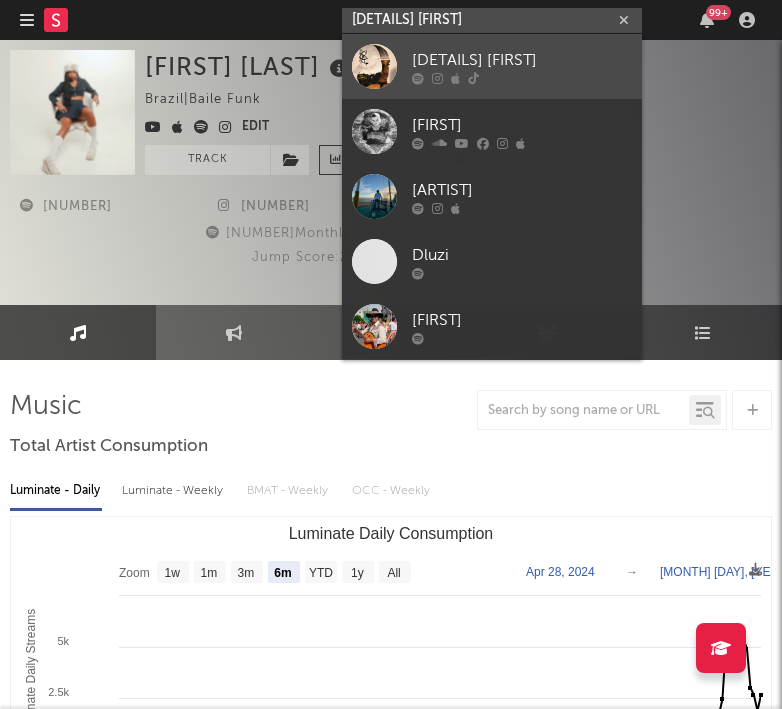 type on "[DETAILS] [FIRST]" 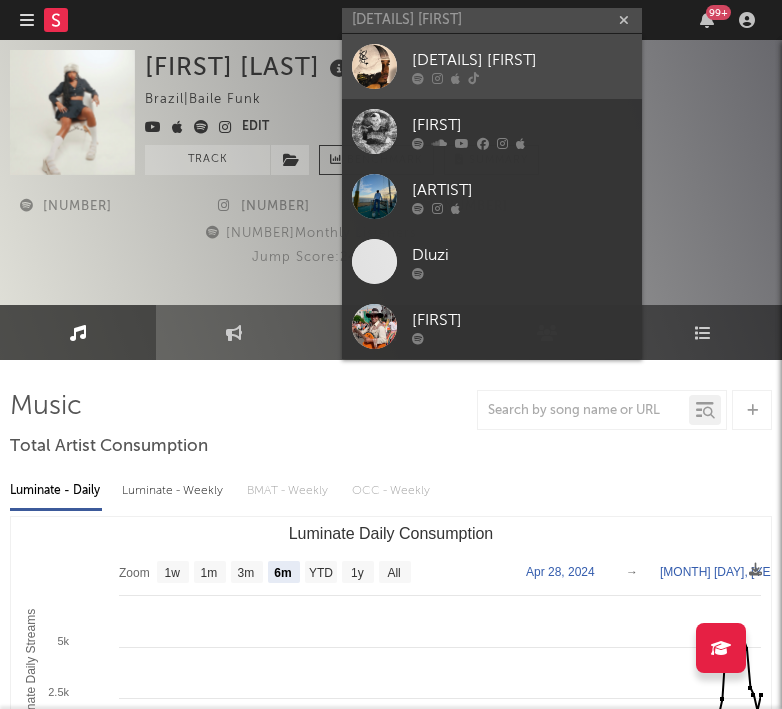 click on "[DETAILS] [FIRST]" at bounding box center [522, 60] 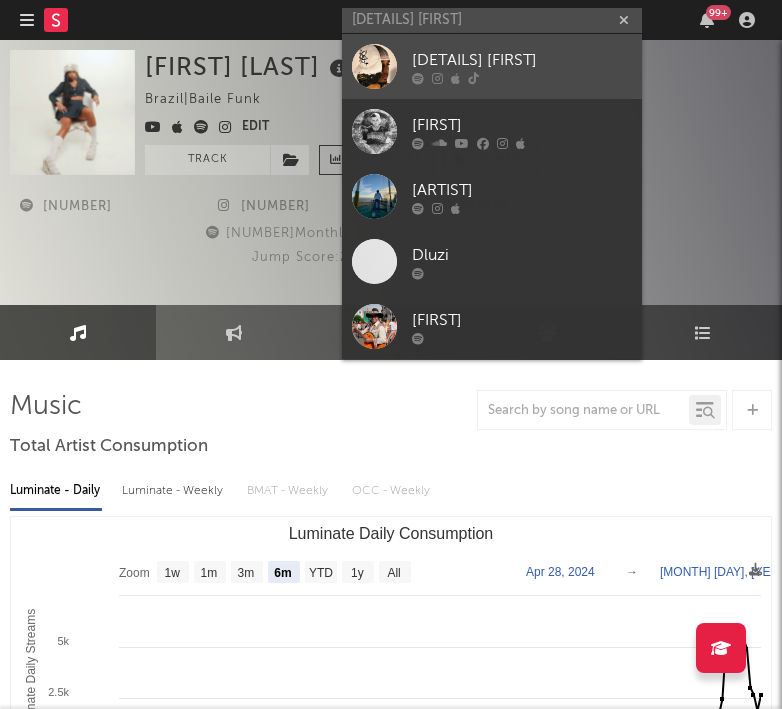 type 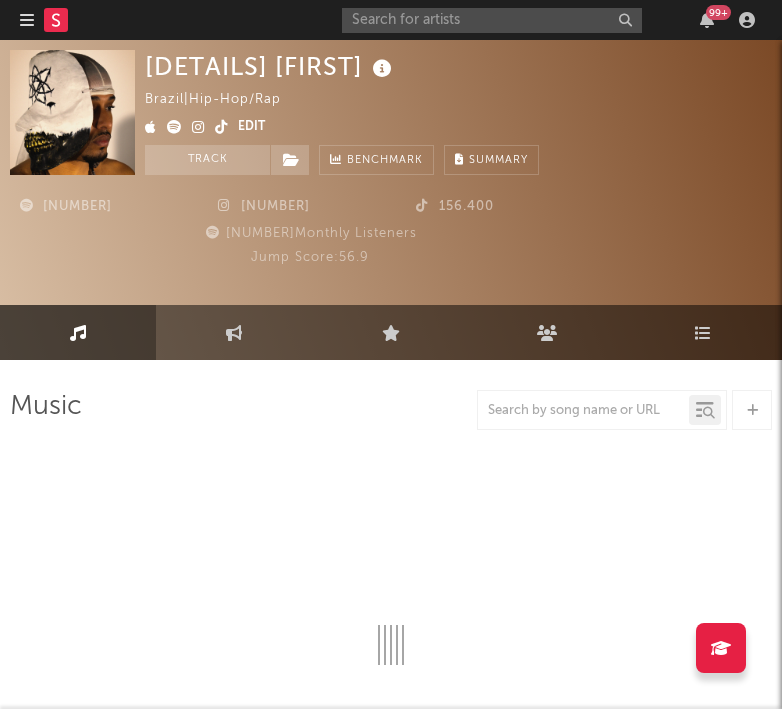 select on "6m" 